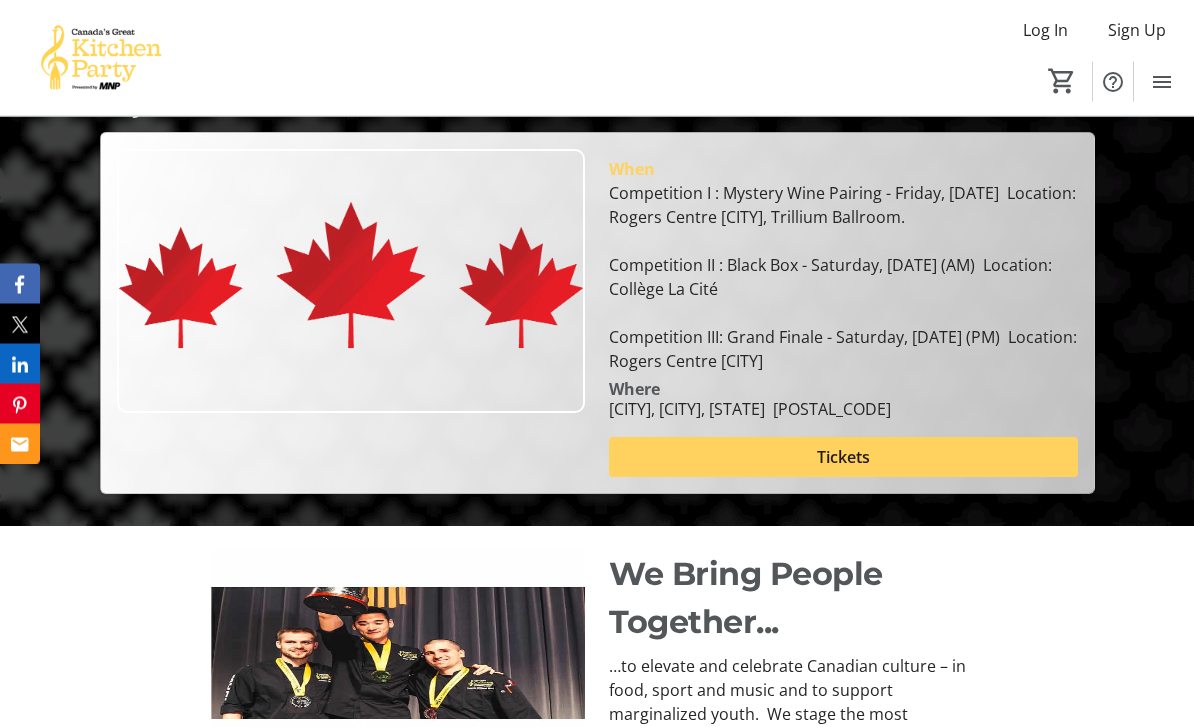 scroll, scrollTop: 304, scrollLeft: 0, axis: vertical 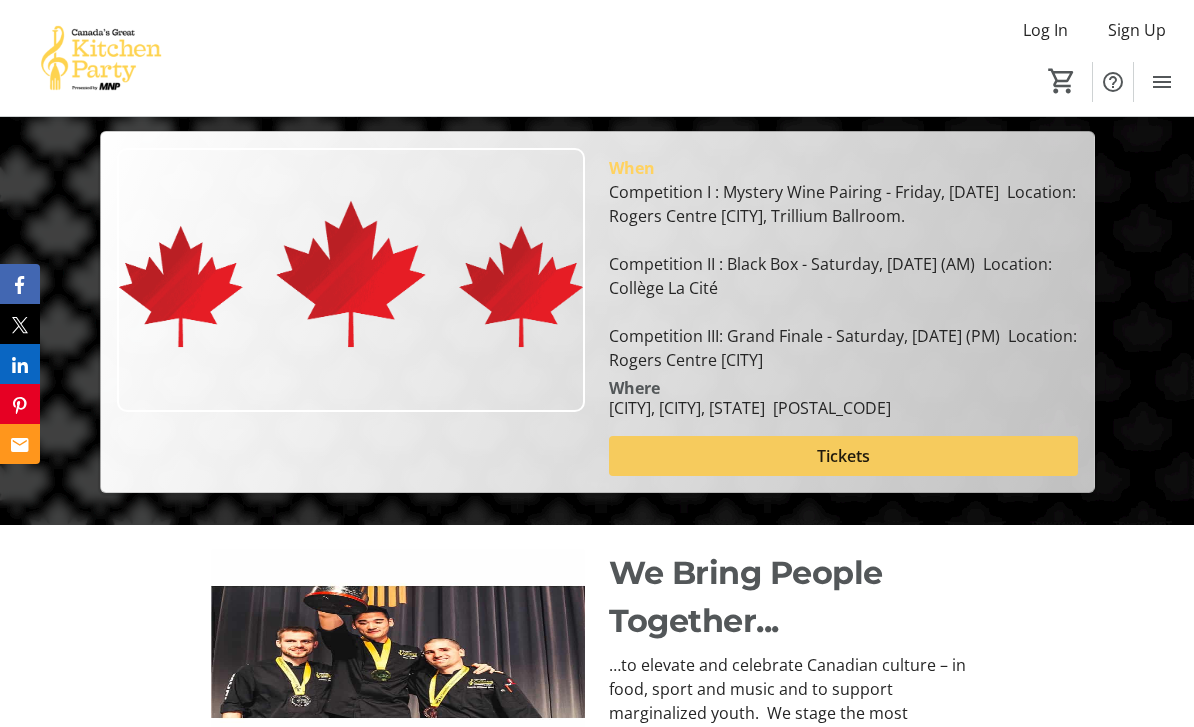 click at bounding box center (843, 456) 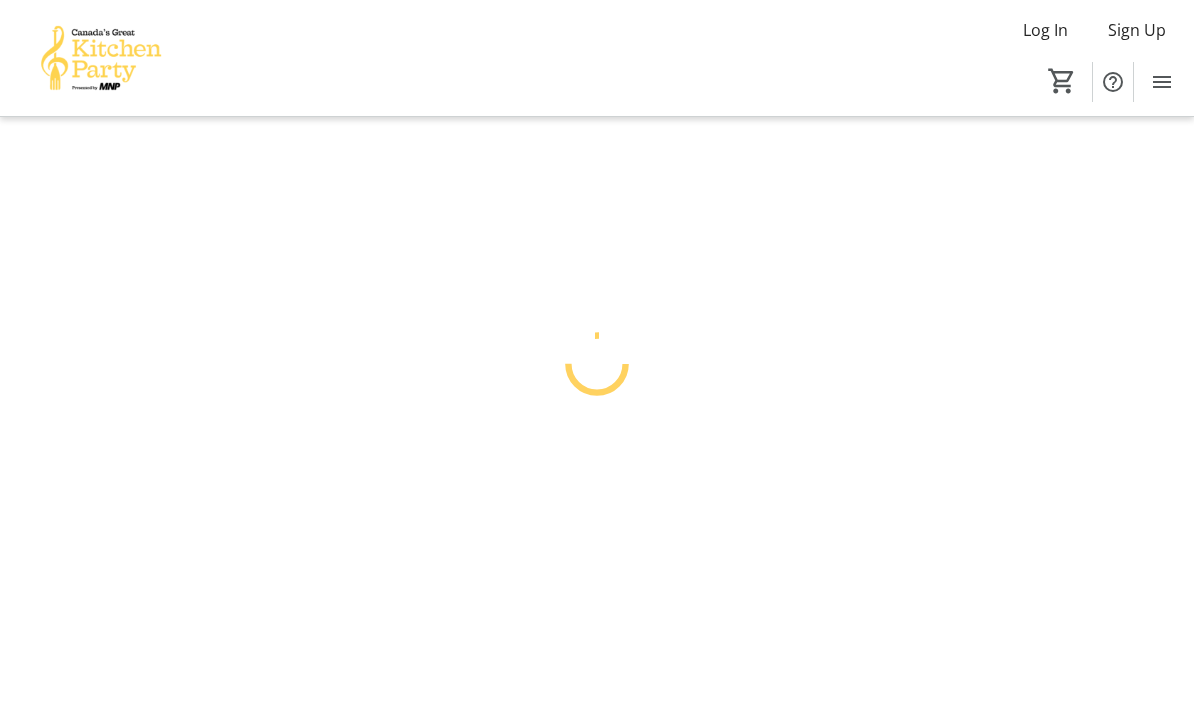 scroll, scrollTop: 0, scrollLeft: 0, axis: both 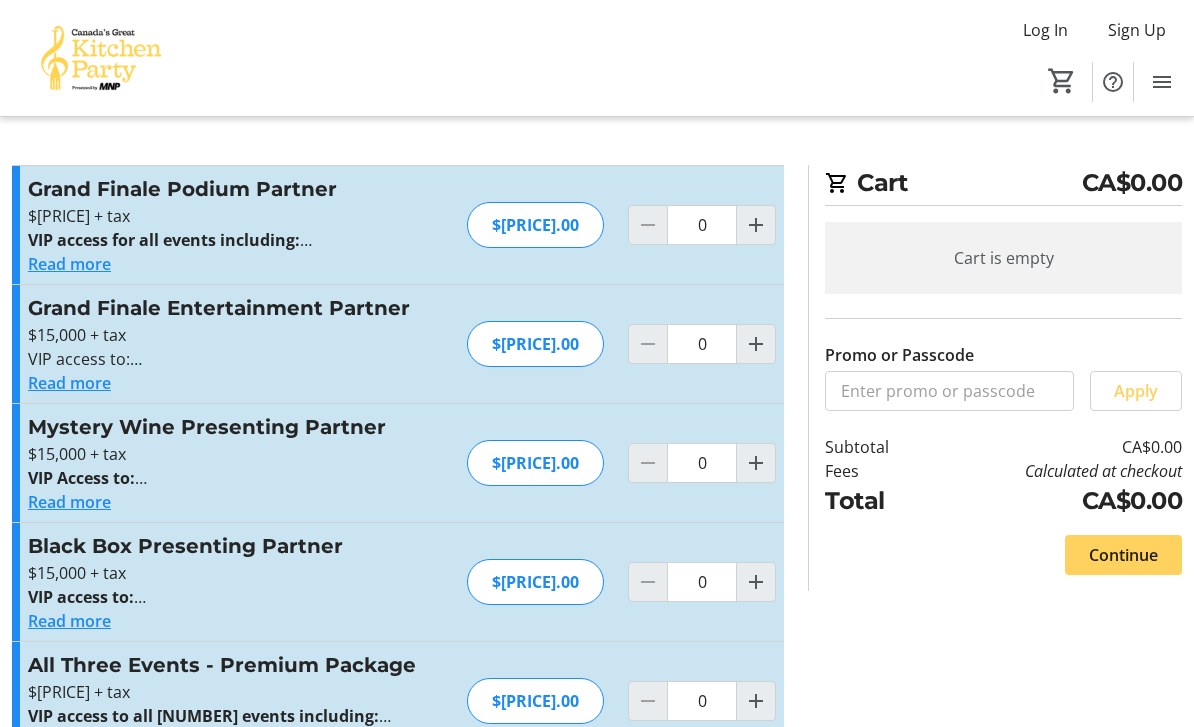 click on "Read more" 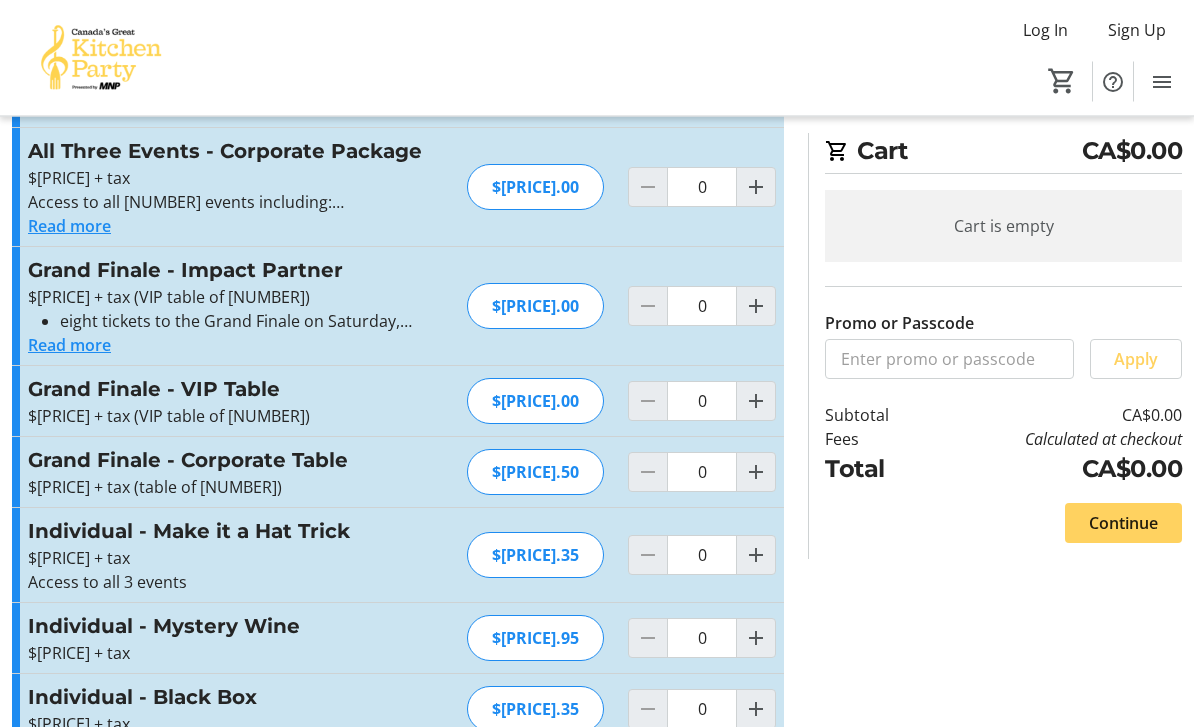 scroll, scrollTop: 1105, scrollLeft: 0, axis: vertical 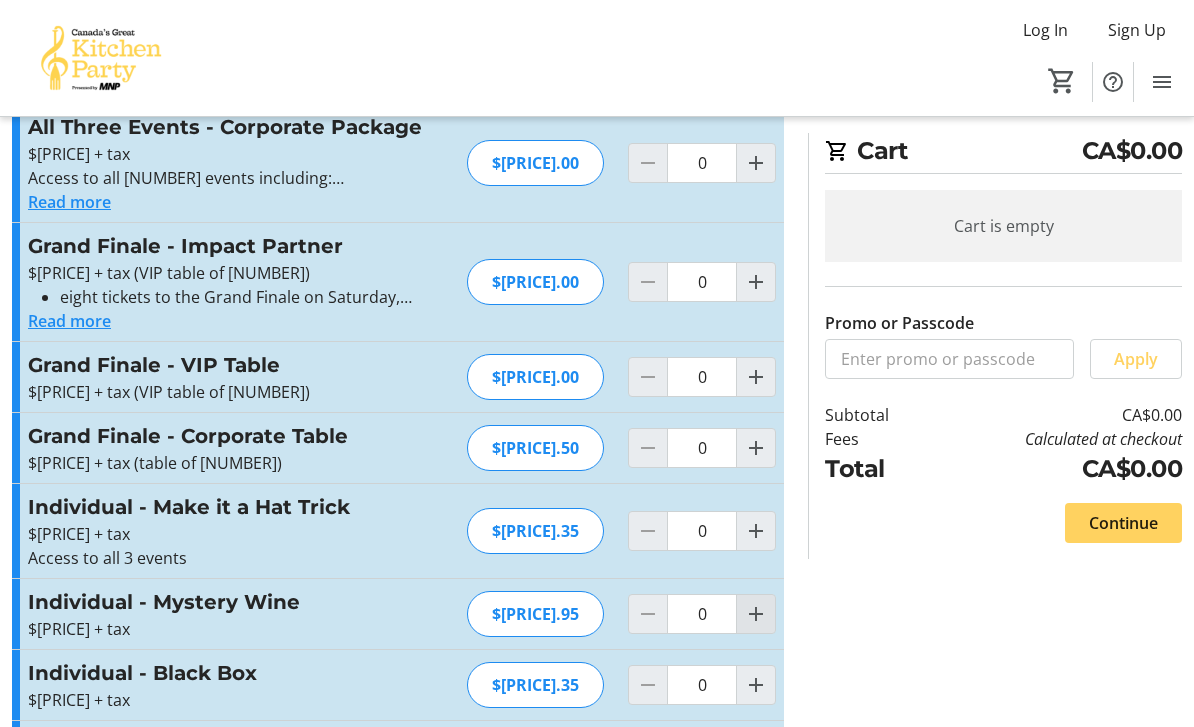 click 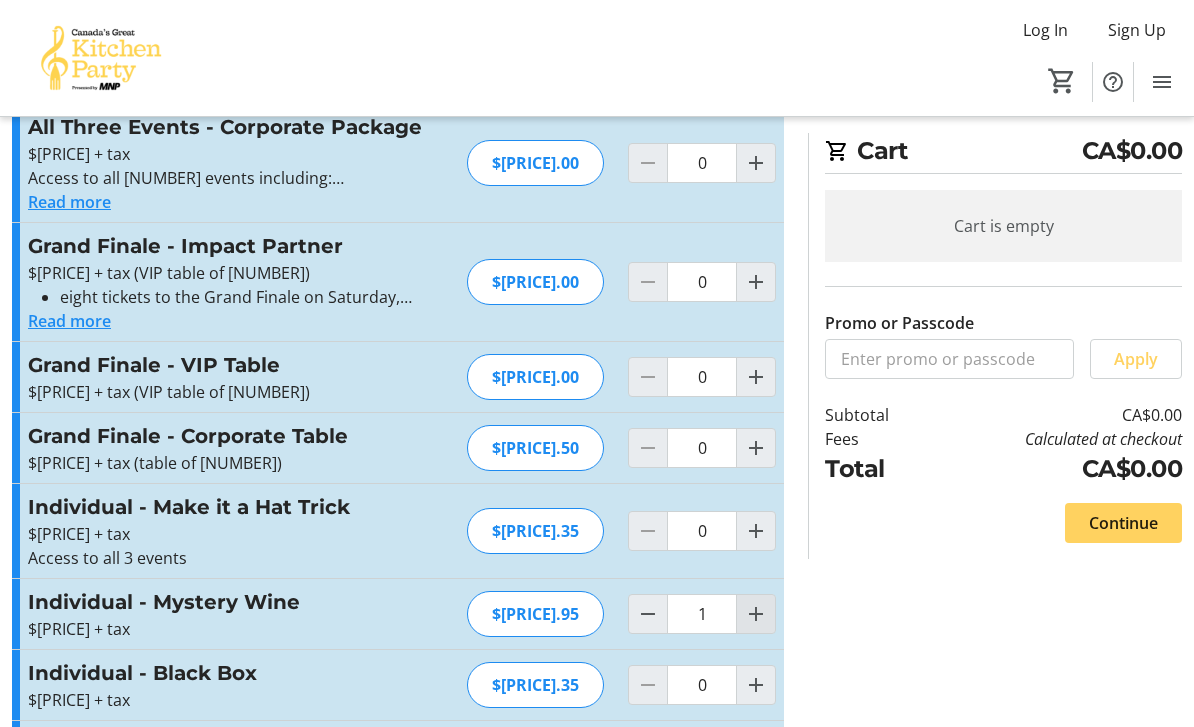 click 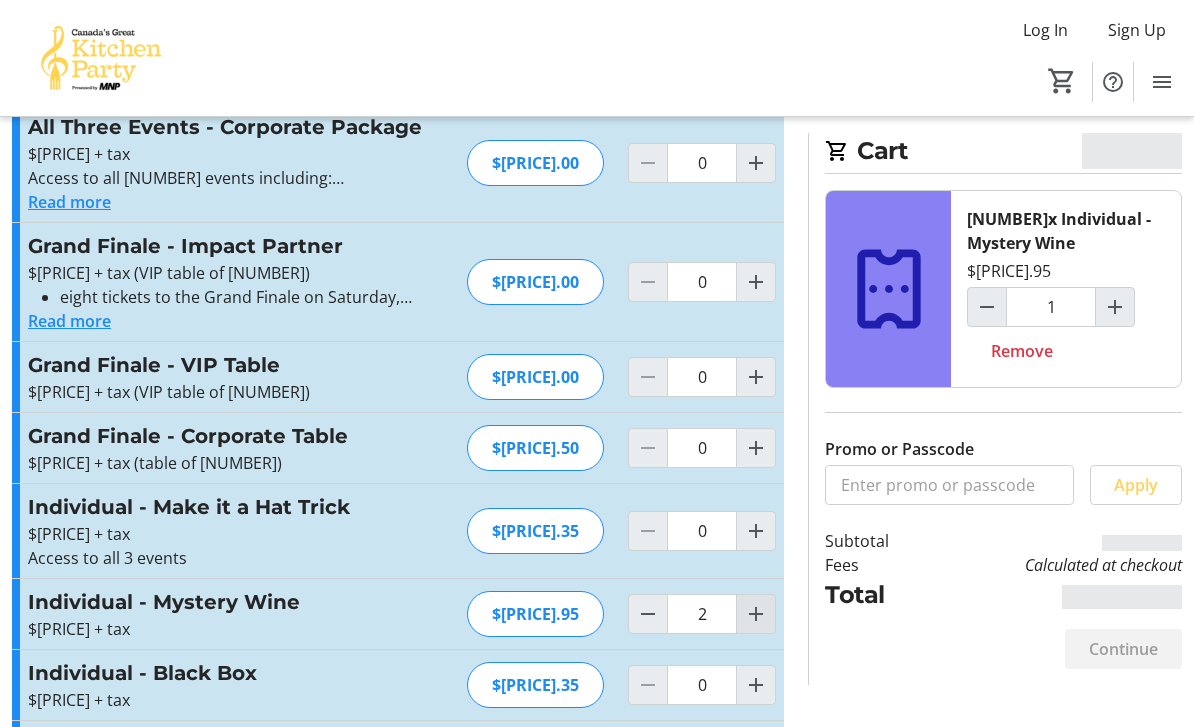 click 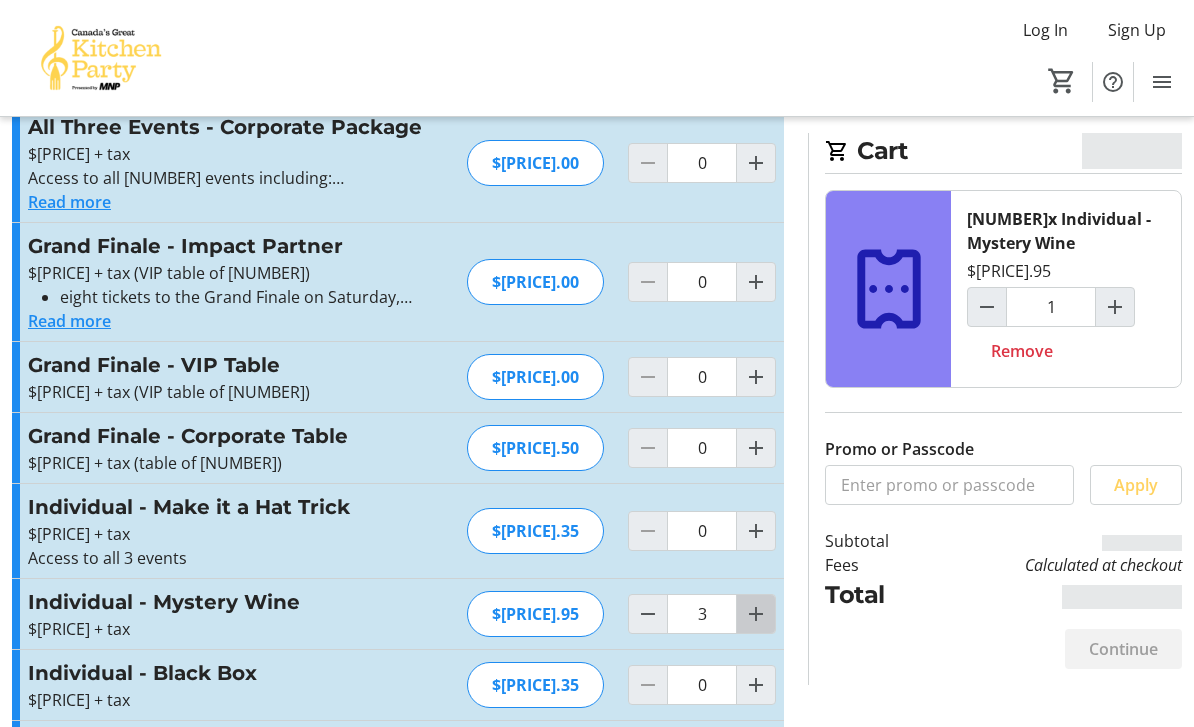 type on "2" 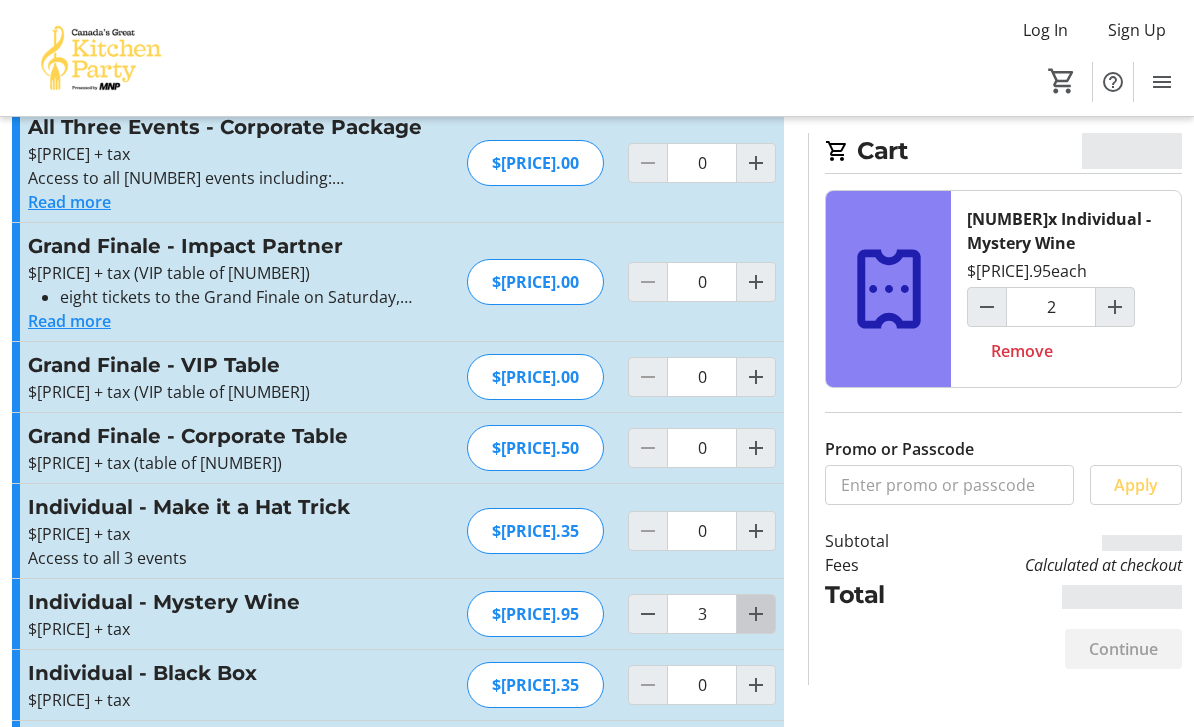 click 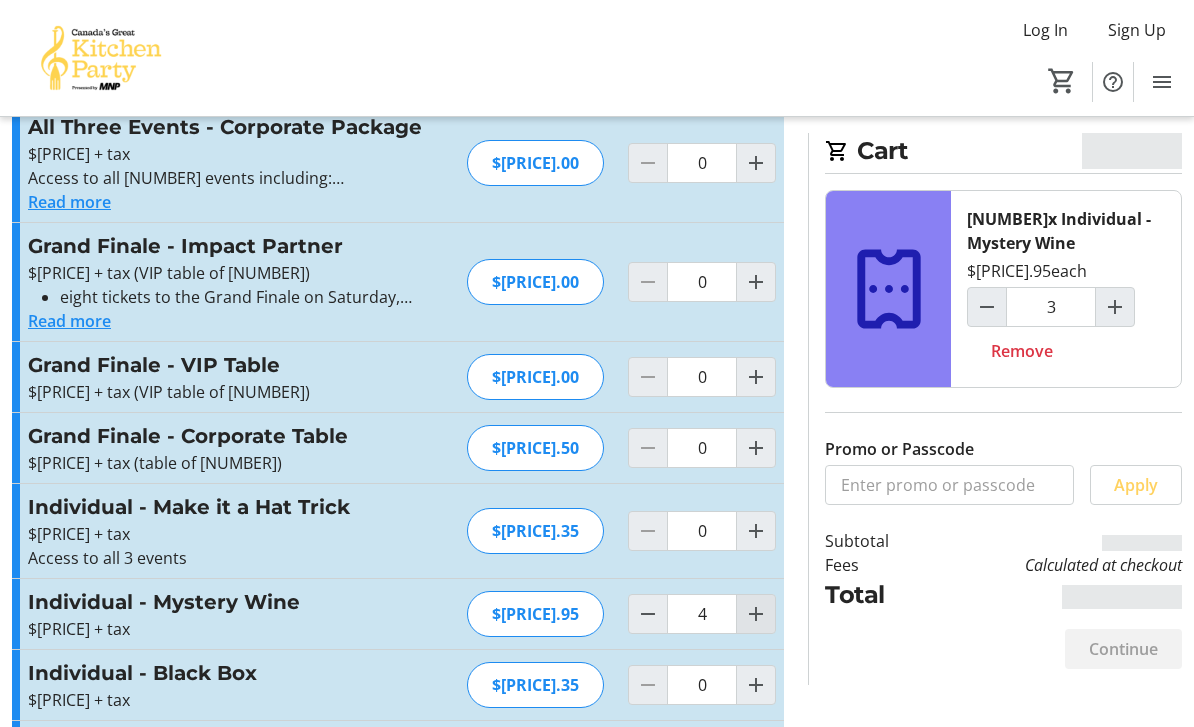 type on "4" 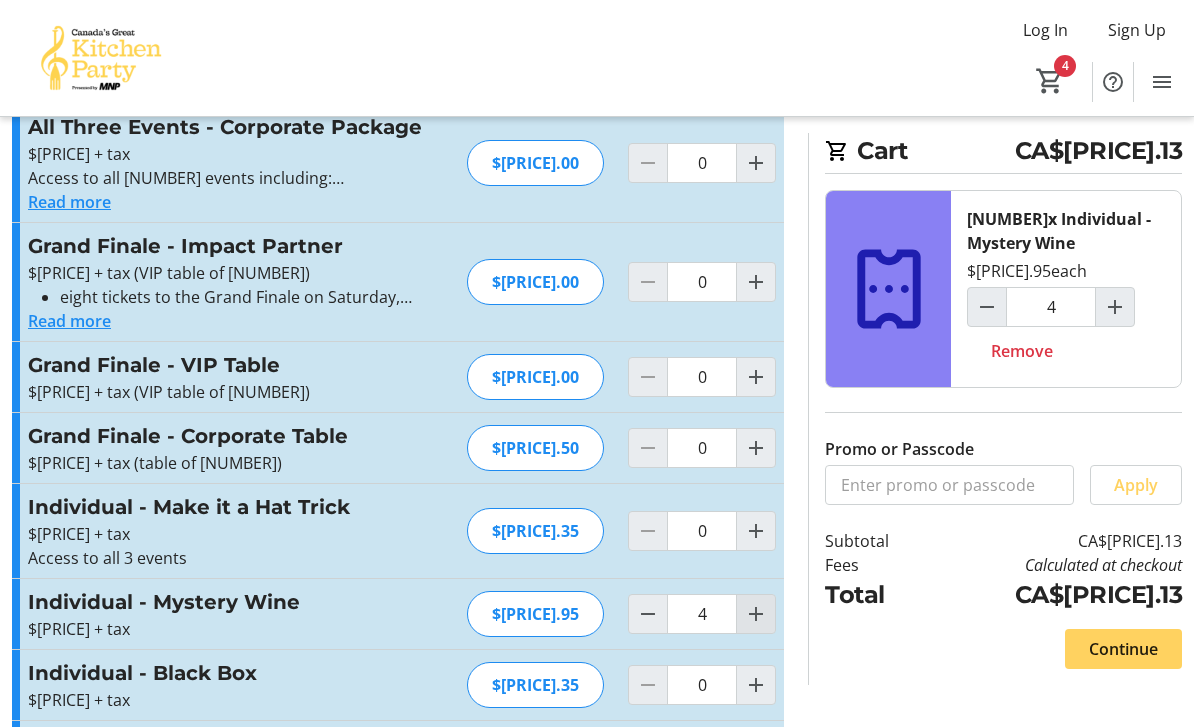 click on "Continue" 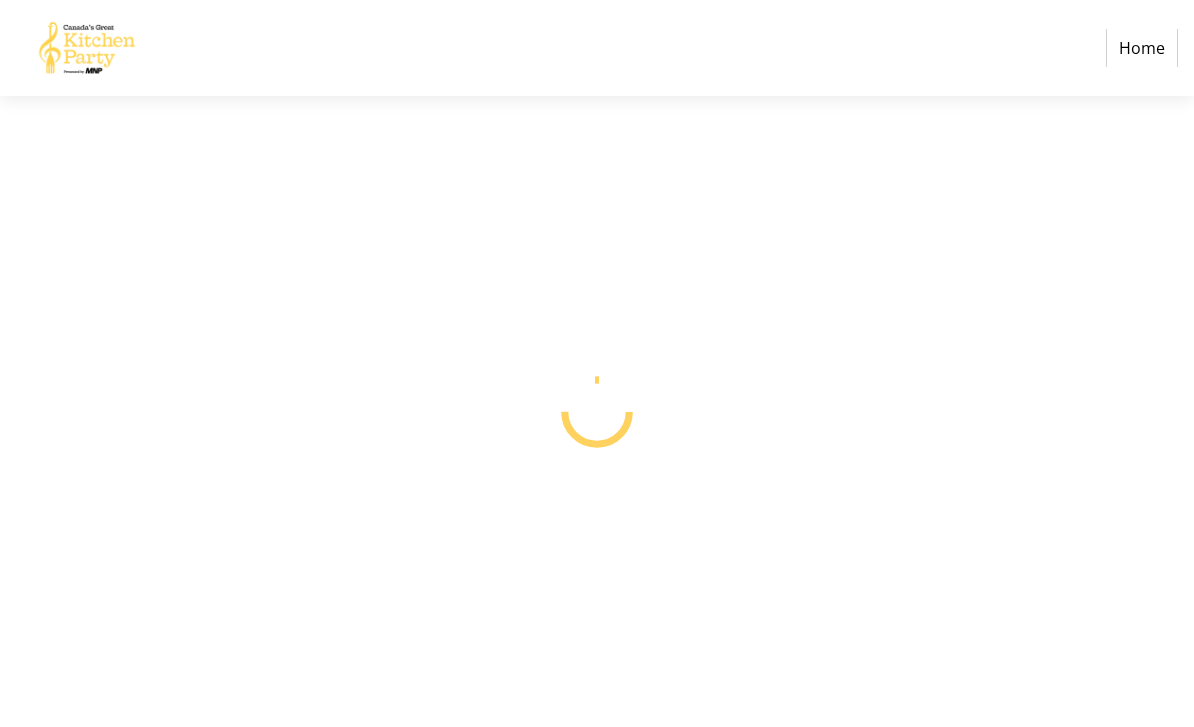 scroll, scrollTop: 0, scrollLeft: 0, axis: both 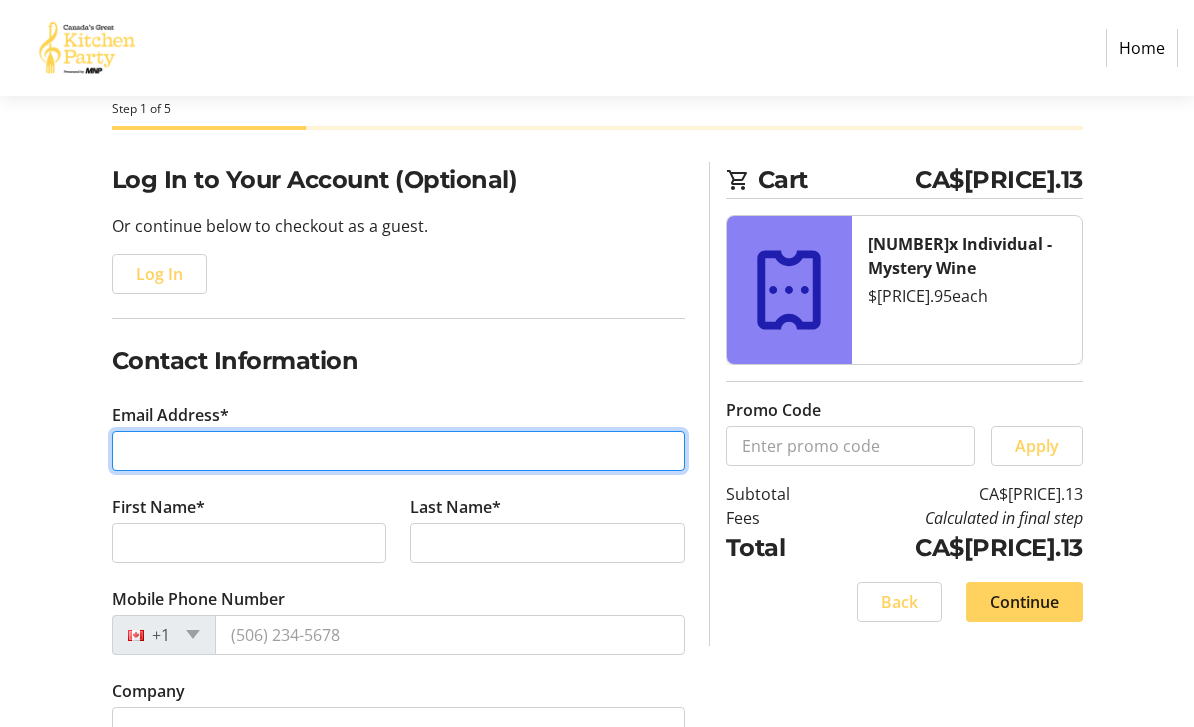 click on "Email Address*" at bounding box center (398, 452) 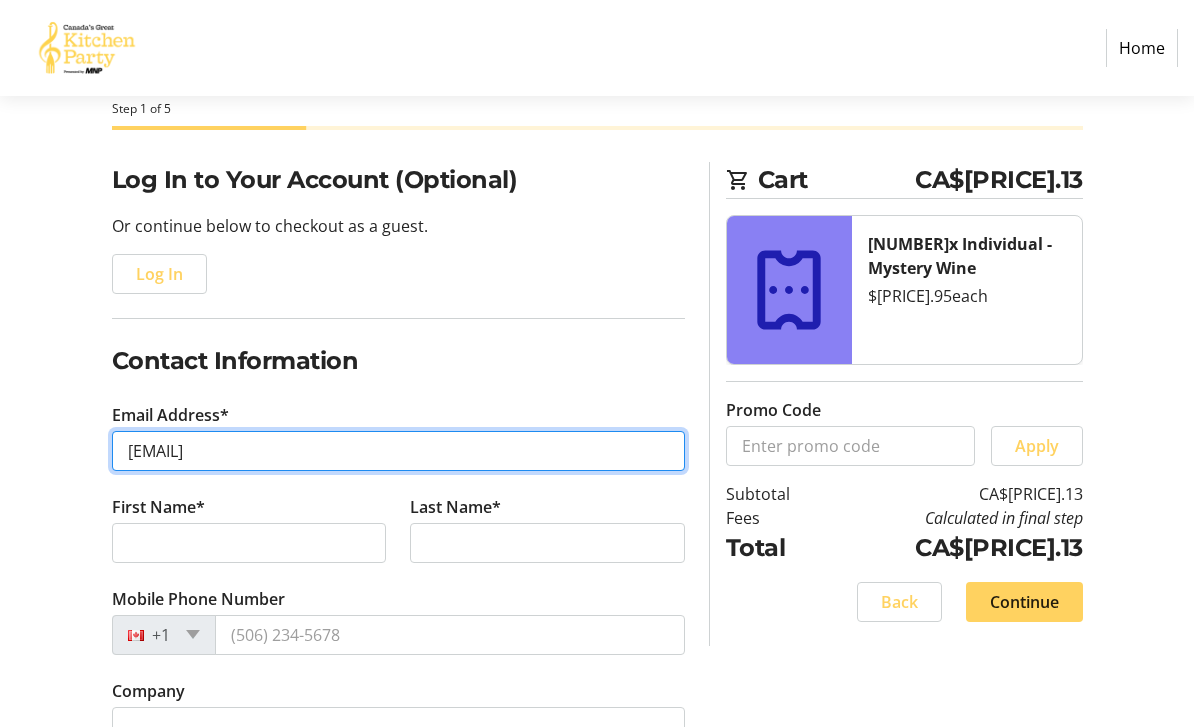 type on "[EMAIL]" 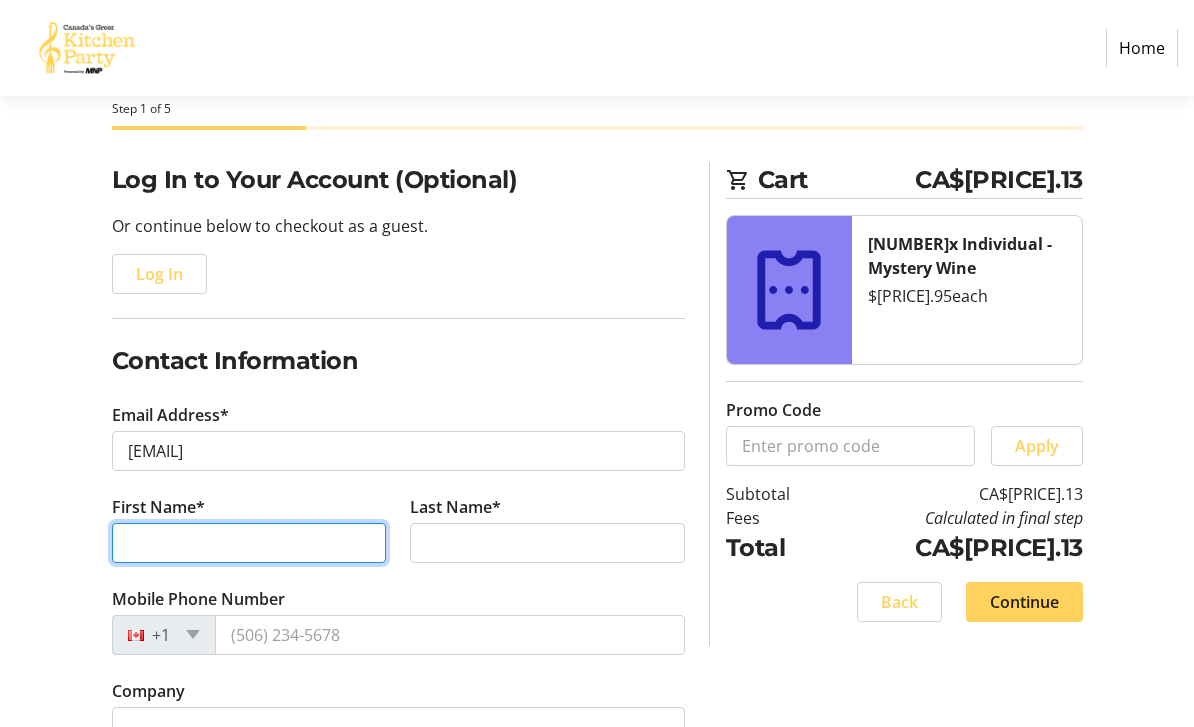 click on "First Name*" at bounding box center (249, 543) 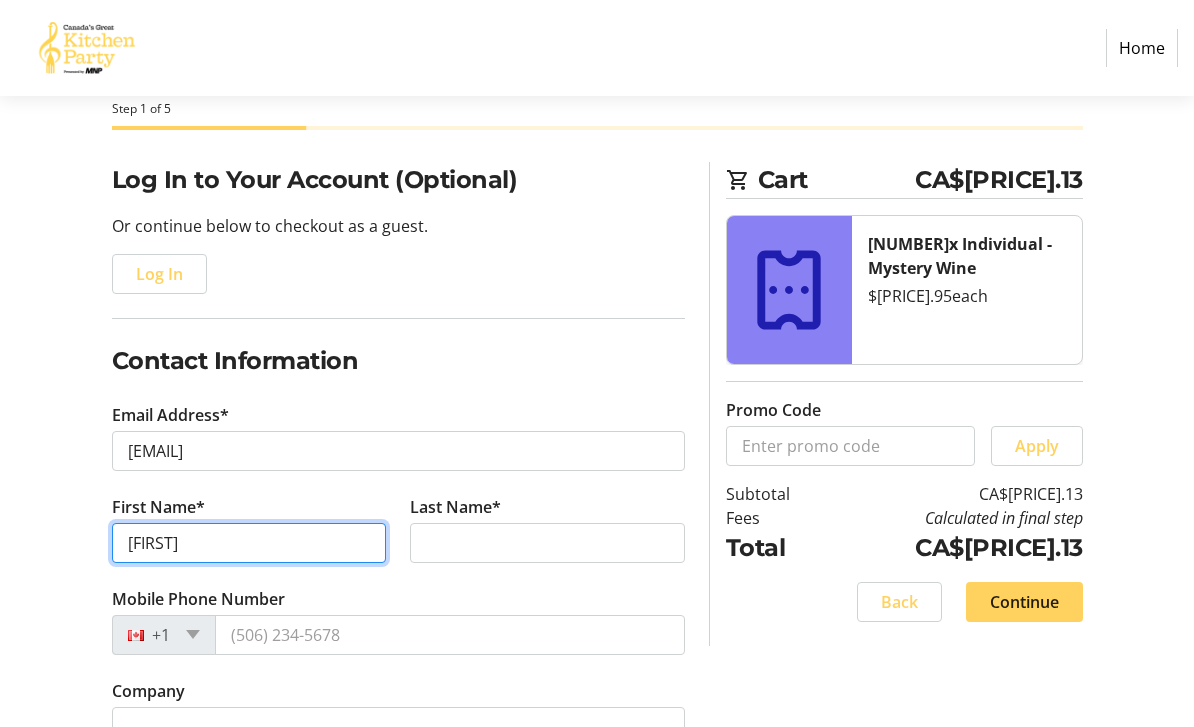 type on "[FIRST]" 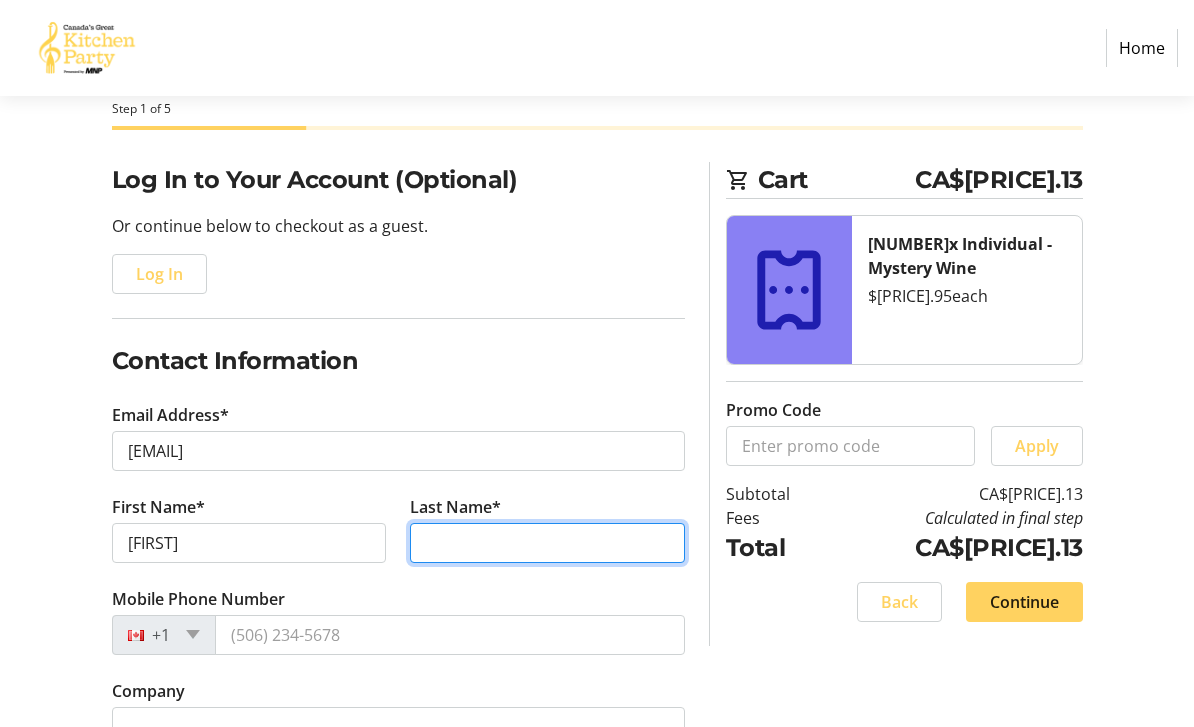 click on "Last Name*" at bounding box center [547, 543] 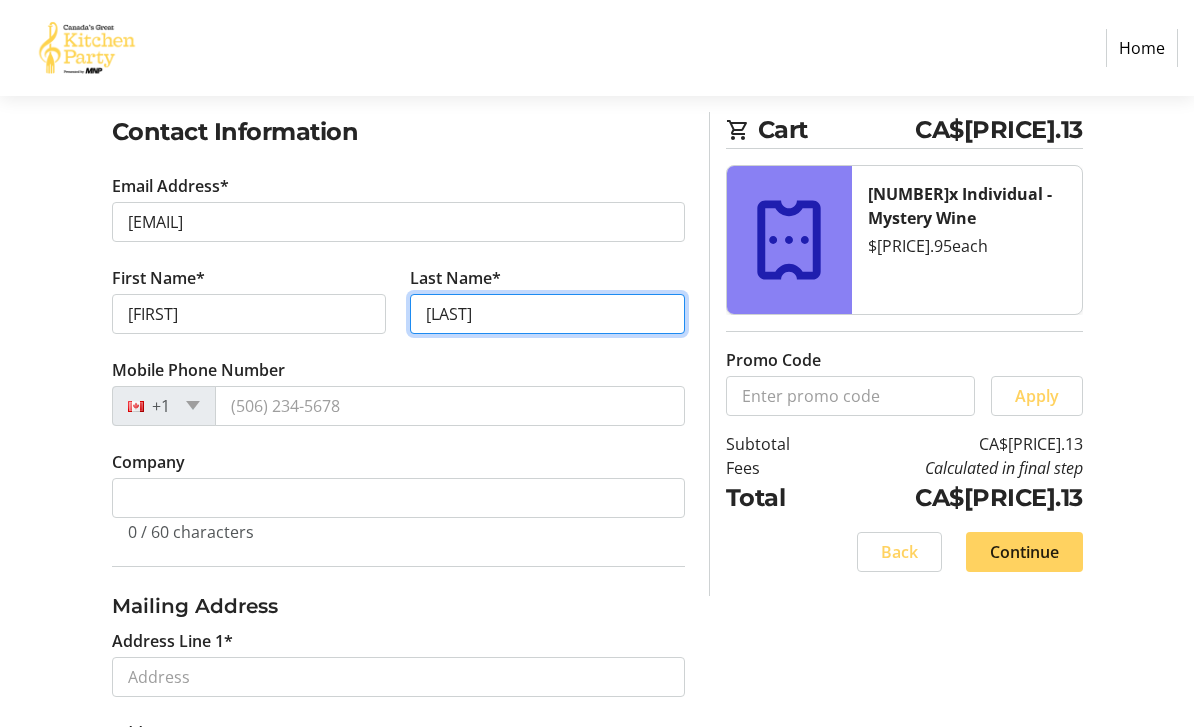 scroll, scrollTop: 329, scrollLeft: 0, axis: vertical 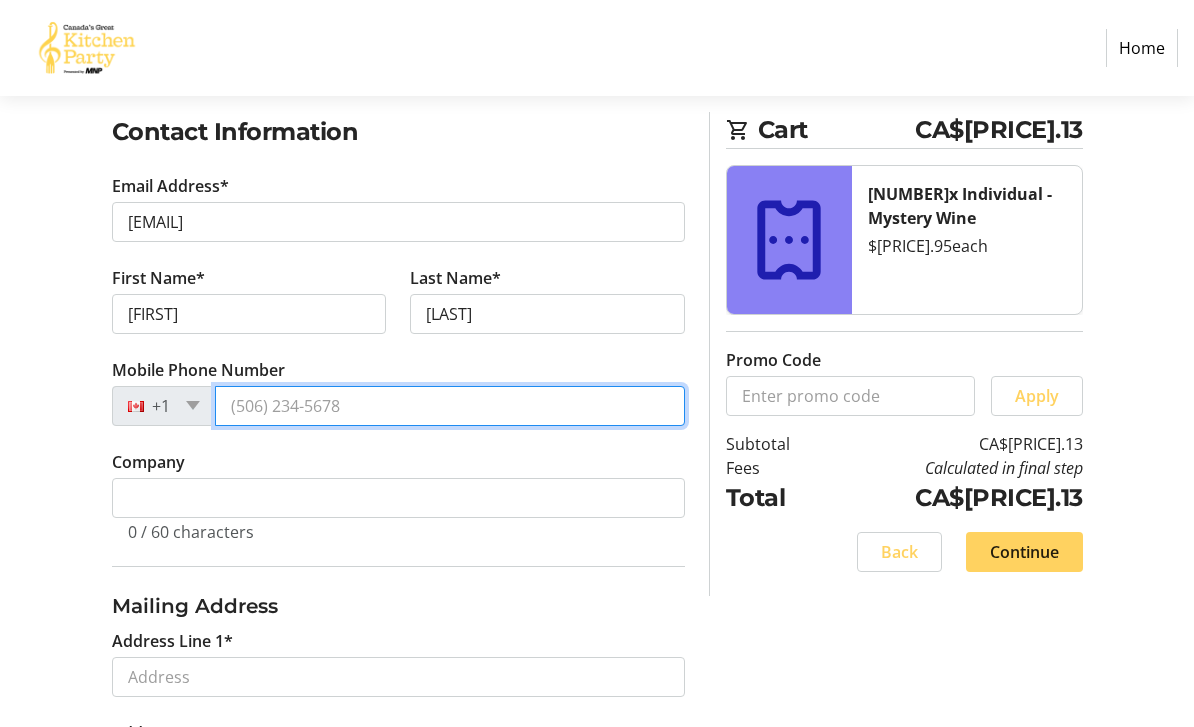 click on "Mobile Phone Number" at bounding box center [450, 406] 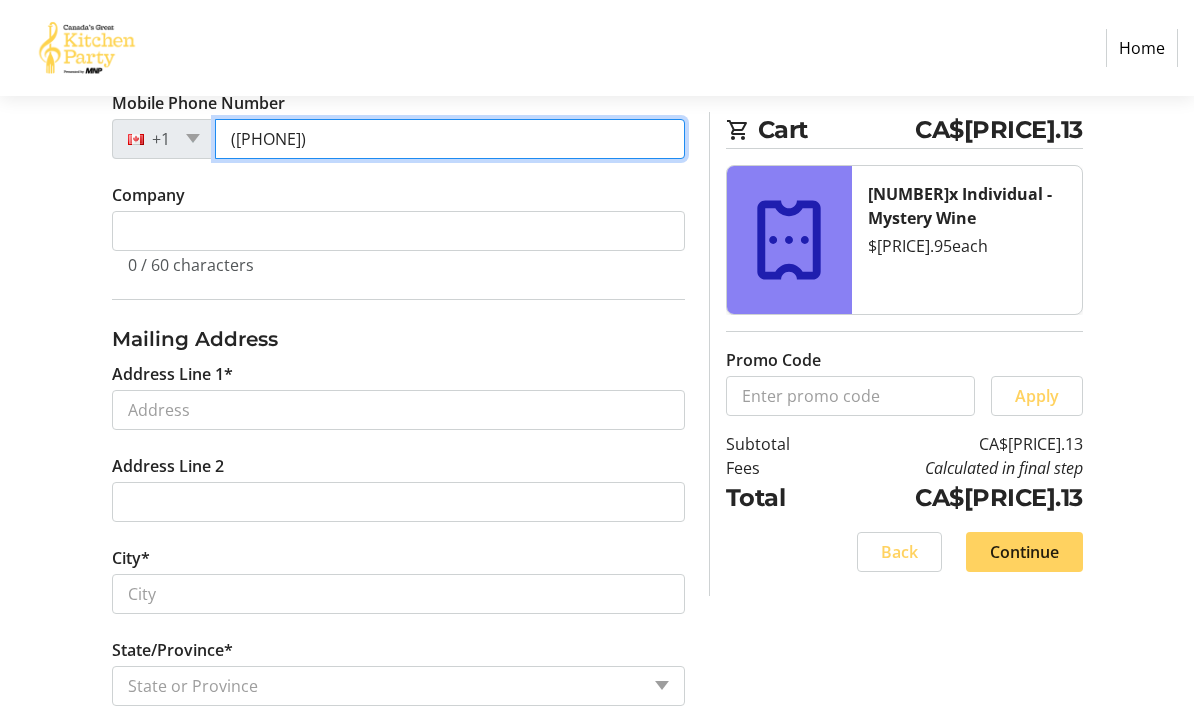 scroll, scrollTop: 615, scrollLeft: 0, axis: vertical 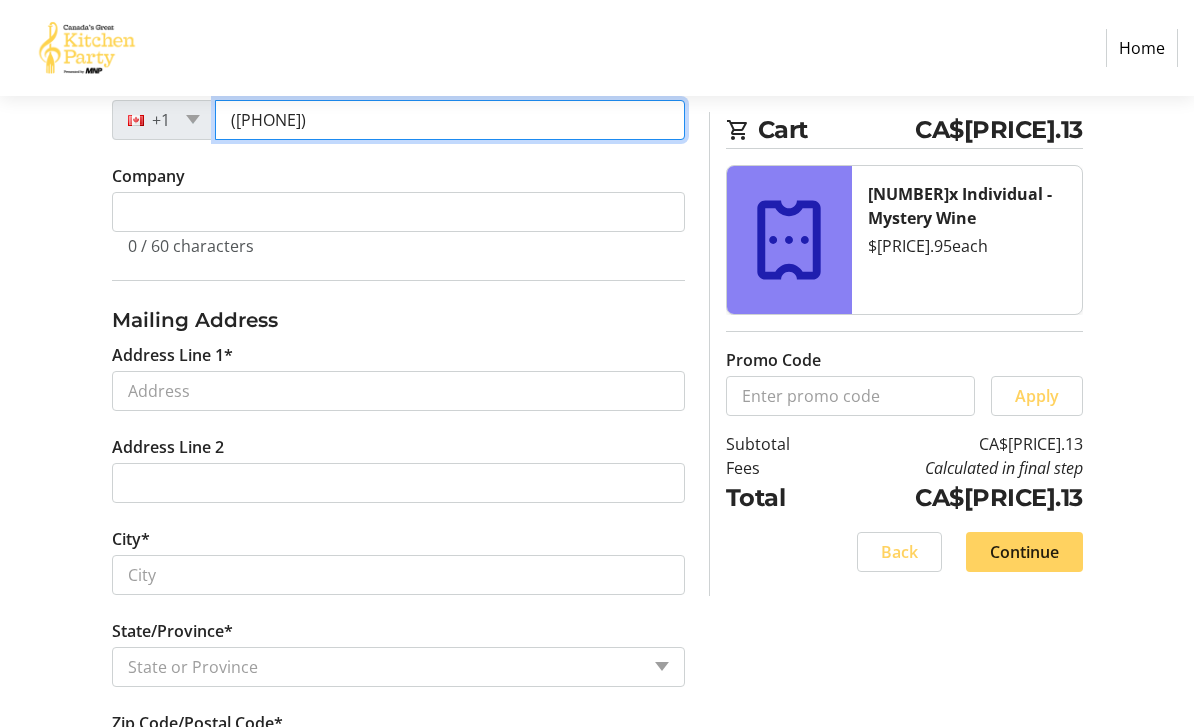type on "([PHONE])" 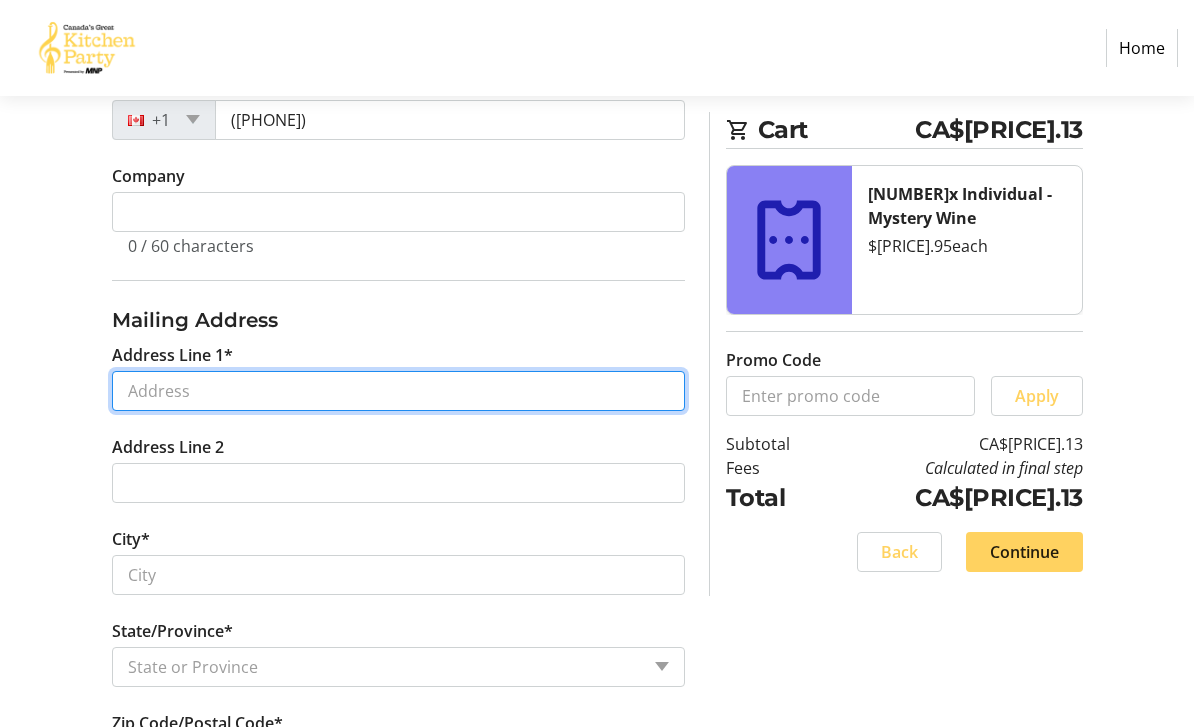 click on "Address Line 1*" at bounding box center (398, 391) 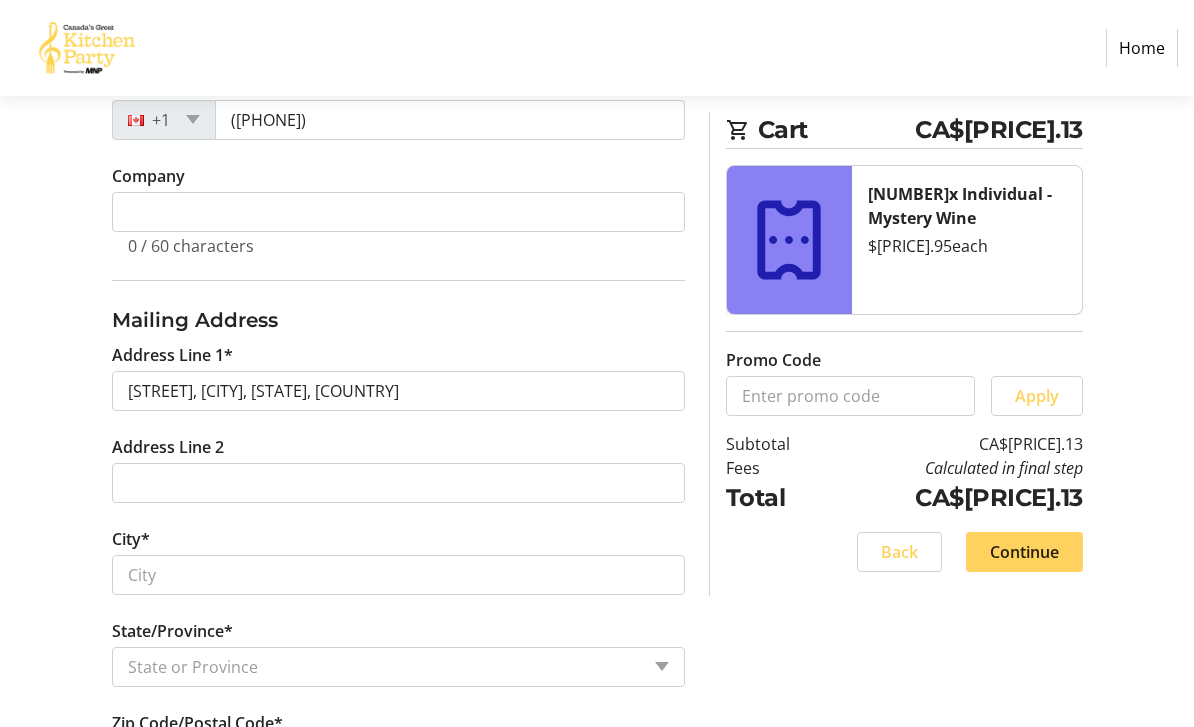 type on "[STREET], [POSTAL_CODE]" 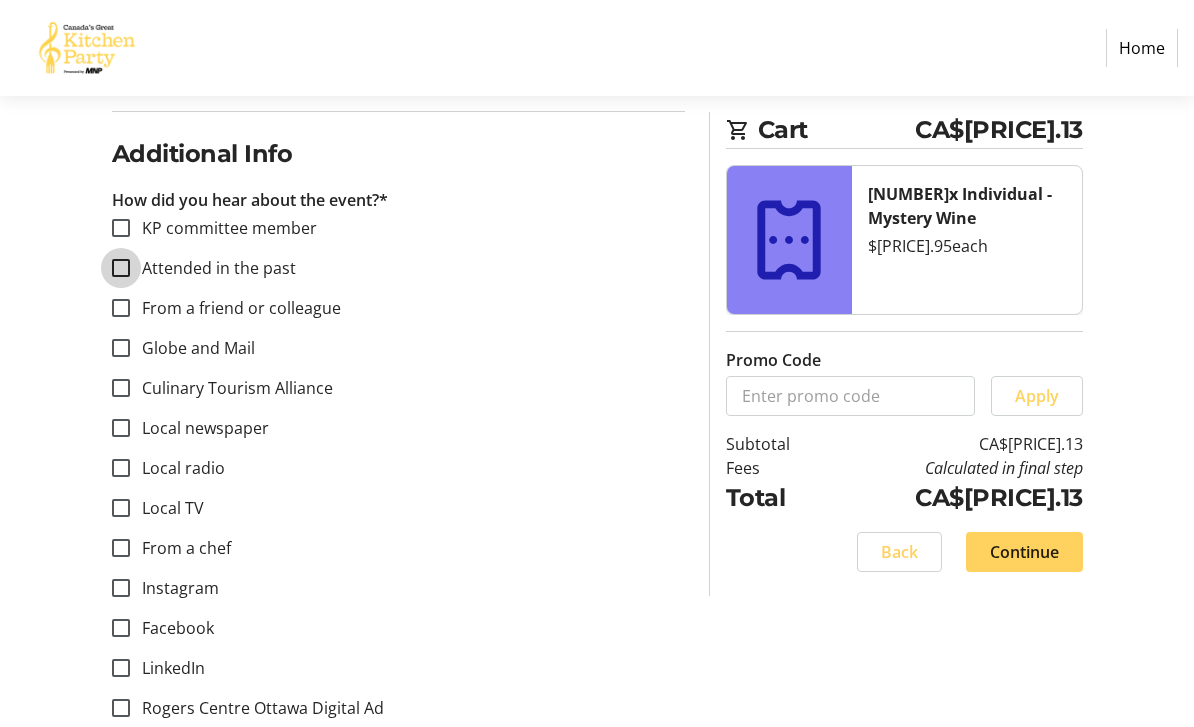 click on "Attended in the past" at bounding box center (121, 269) 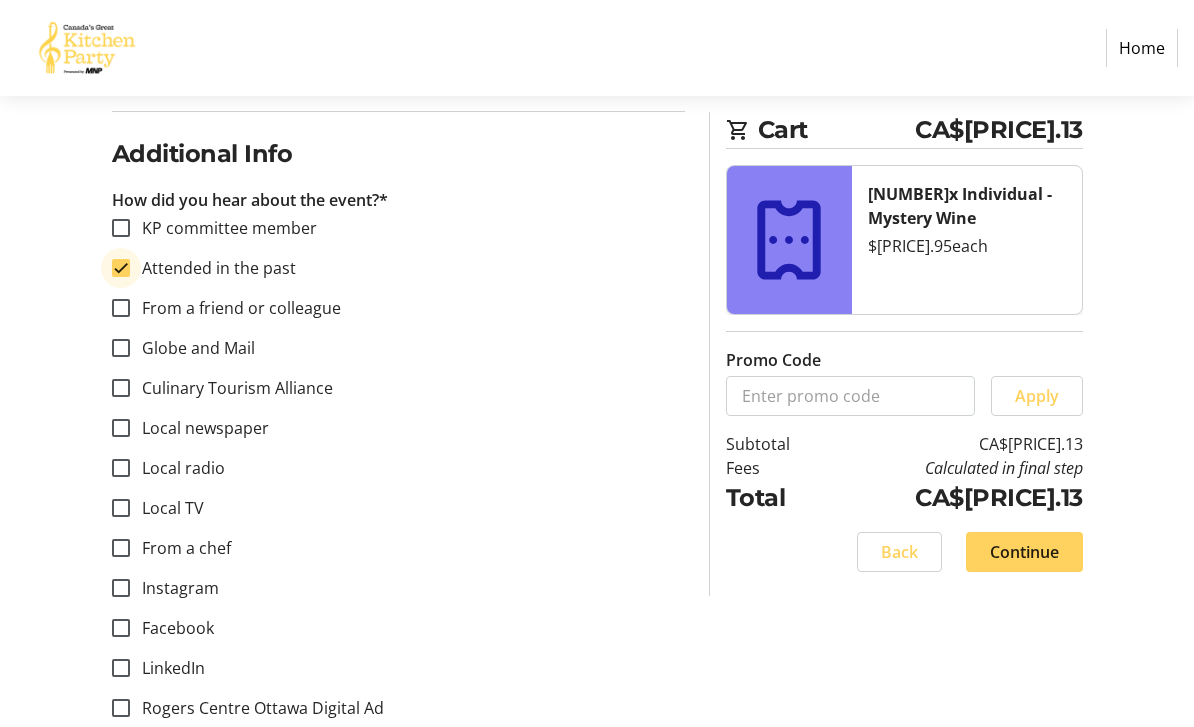 checkbox on "true" 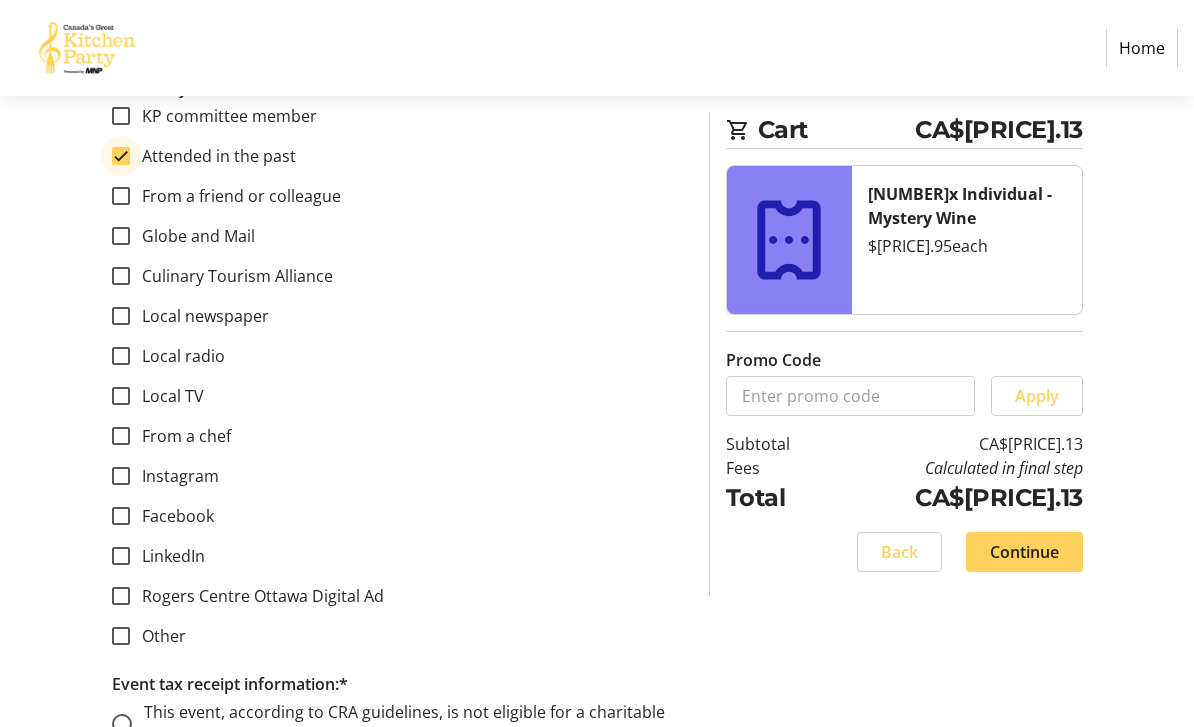 scroll, scrollTop: 1512, scrollLeft: 0, axis: vertical 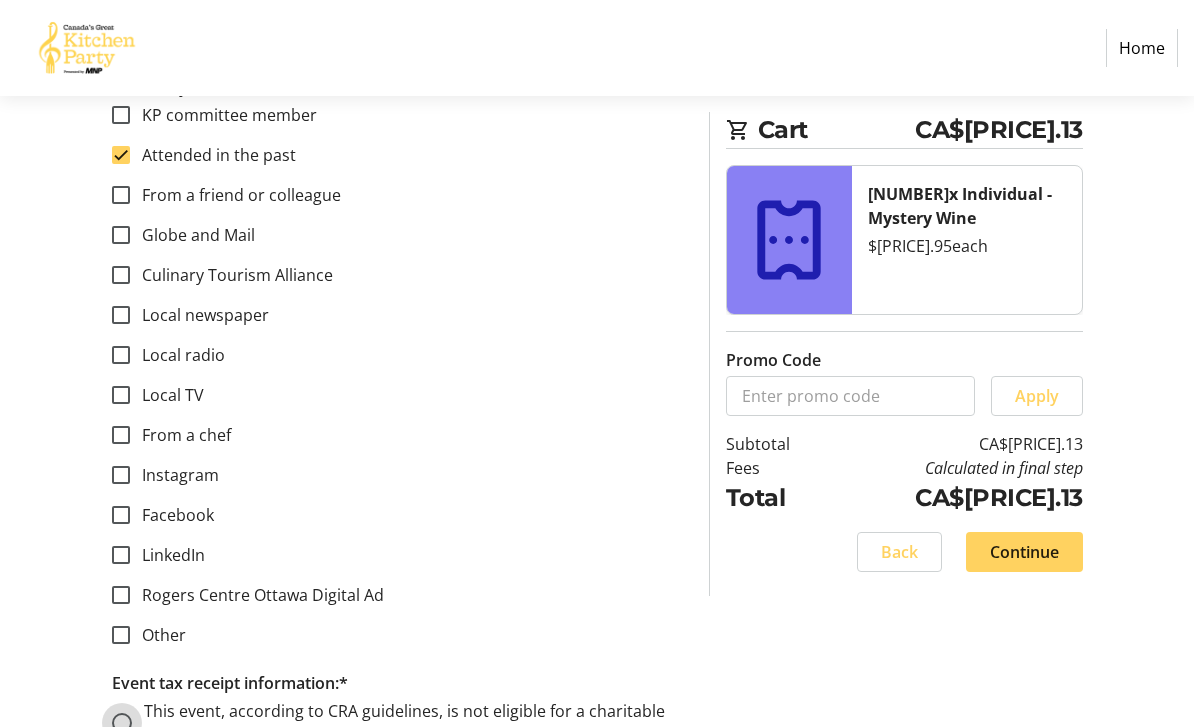 click on "This event, according to CRA guidelines, is not eligible for a charitable tax receipt. I acknowledge I have read this." at bounding box center (122, 723) 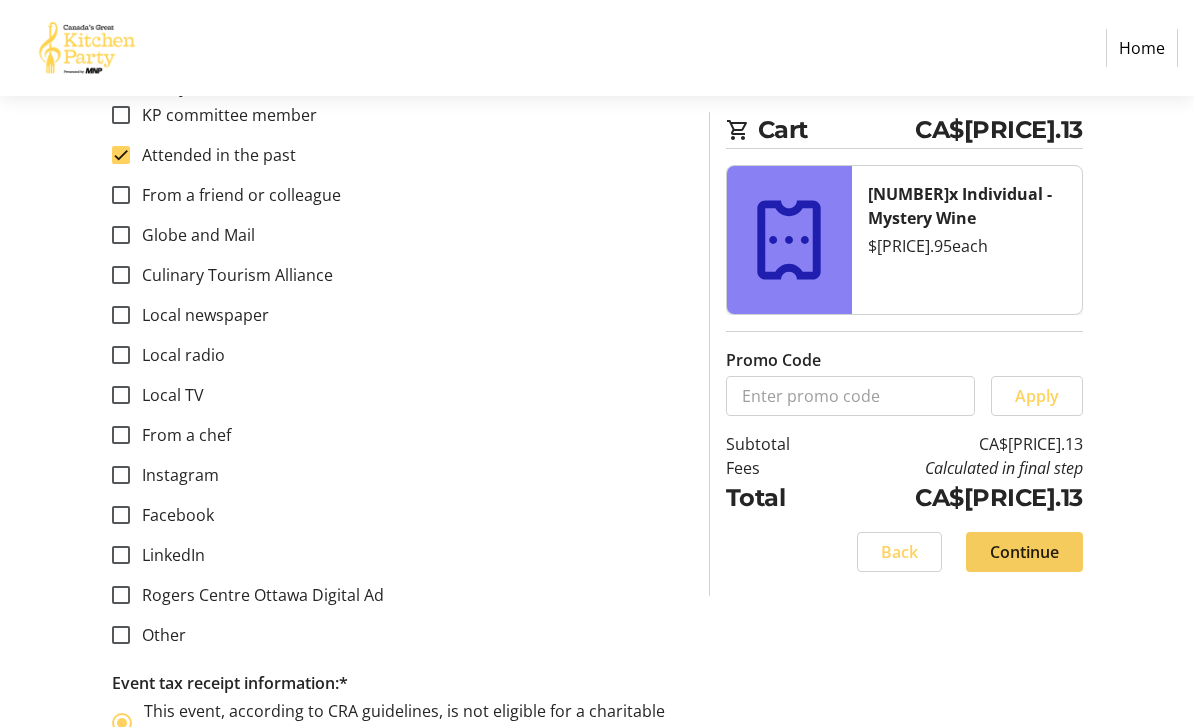 click on "Continue" 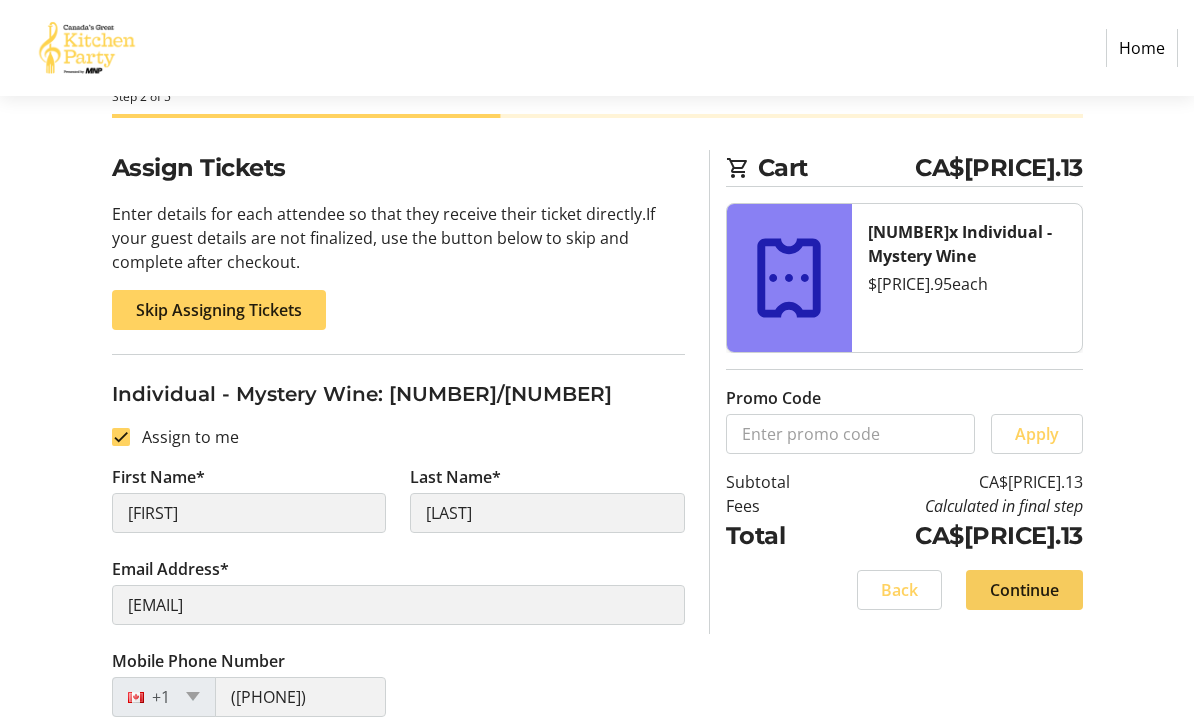 scroll, scrollTop: 0, scrollLeft: 0, axis: both 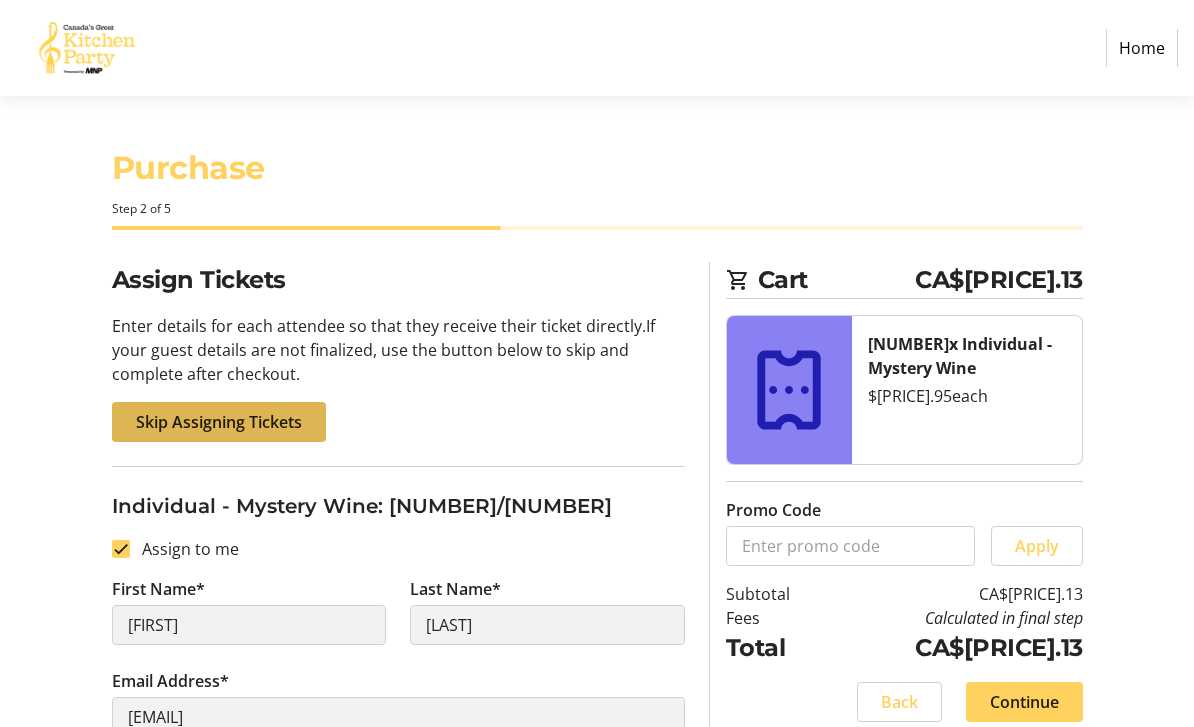 click on "Skip Assigning Tickets" 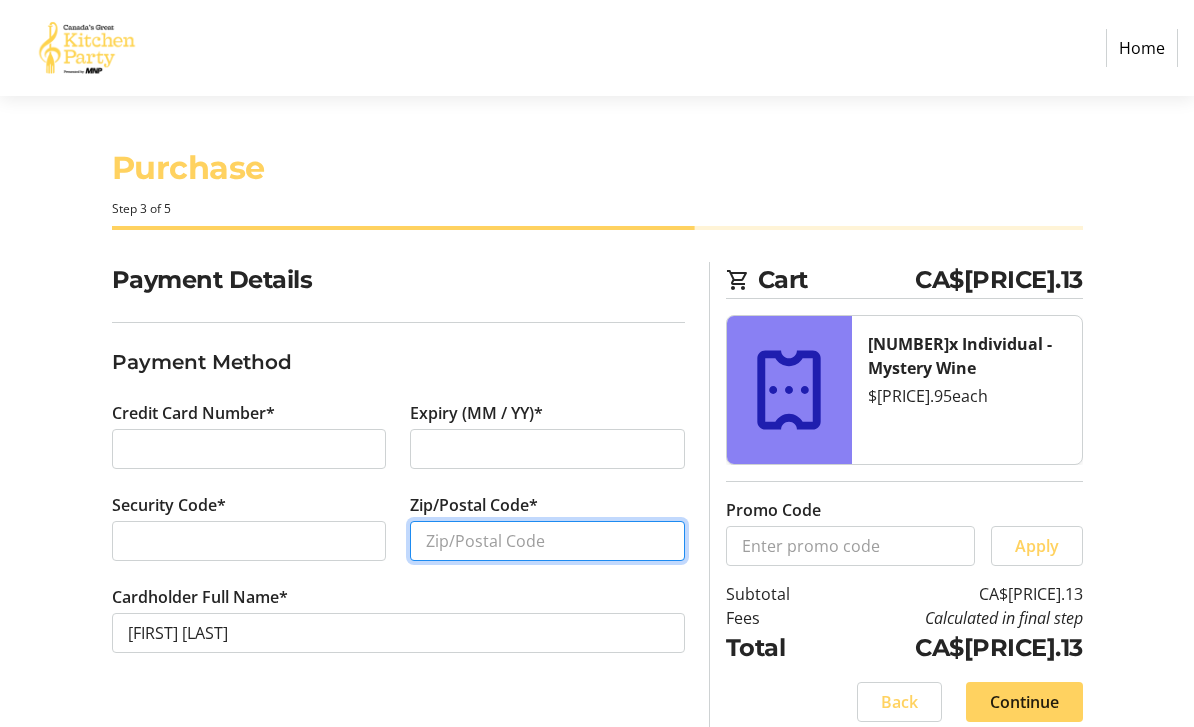 click on "Zip/Postal Code*" at bounding box center [547, 541] 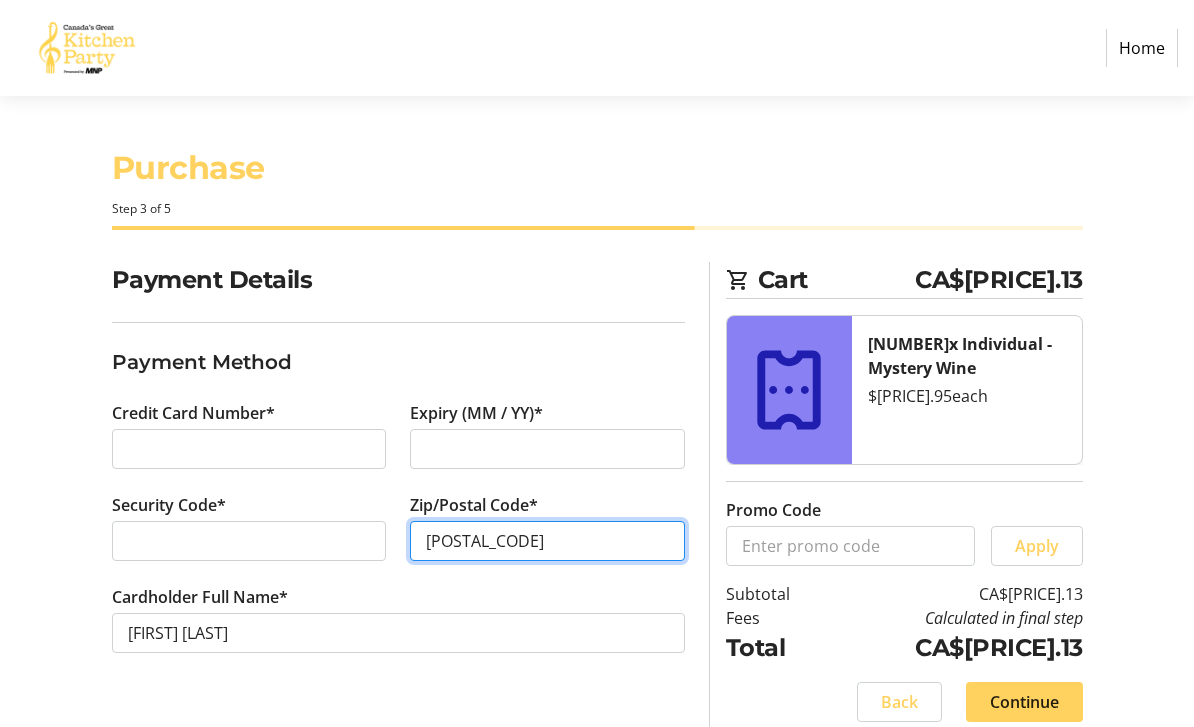 scroll, scrollTop: 64, scrollLeft: 0, axis: vertical 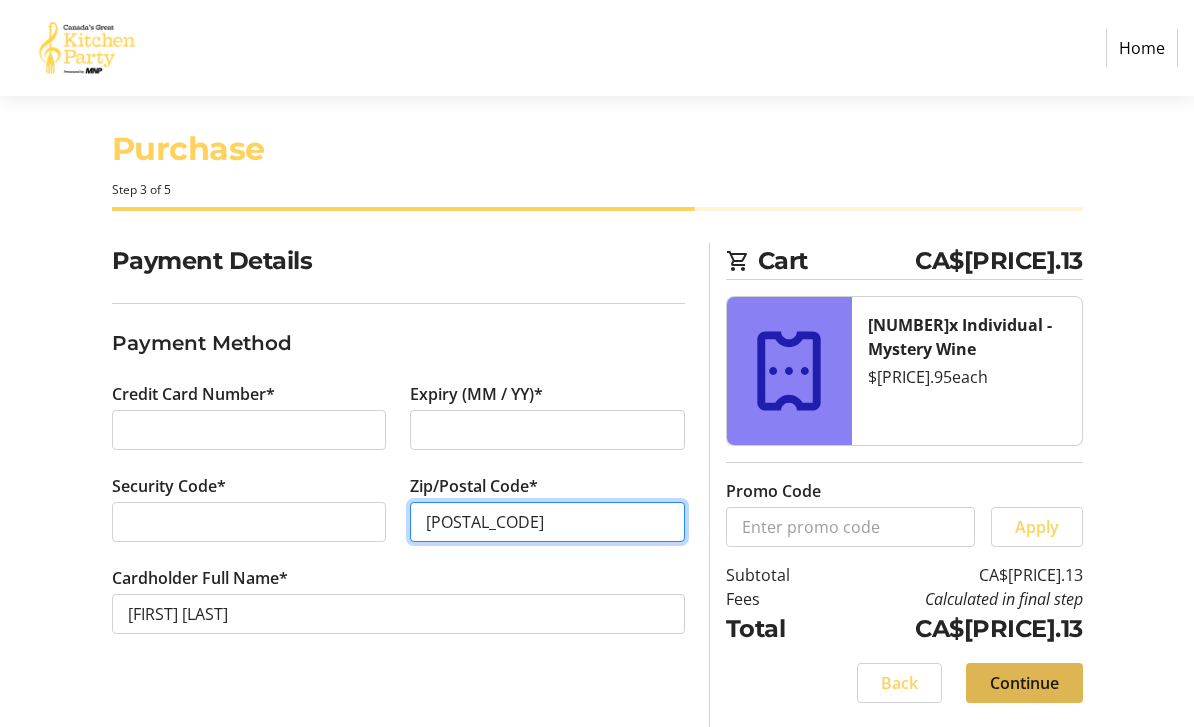 type on "[POSTAL_CODE]" 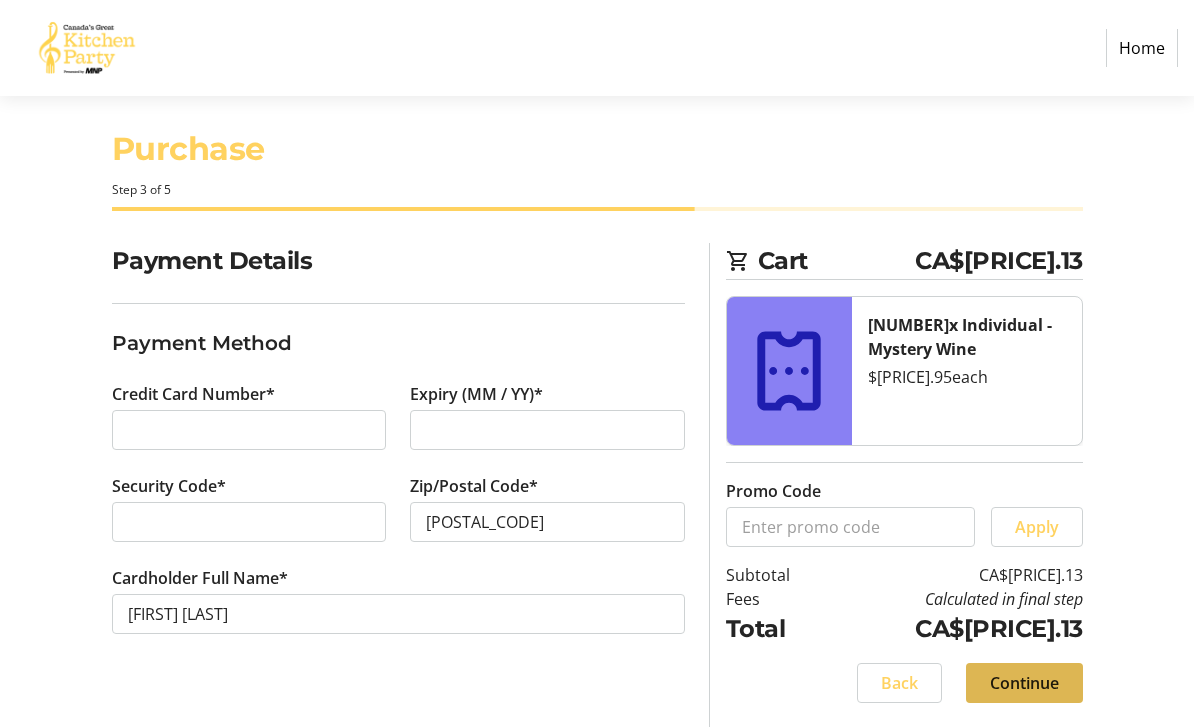click on "Continue" 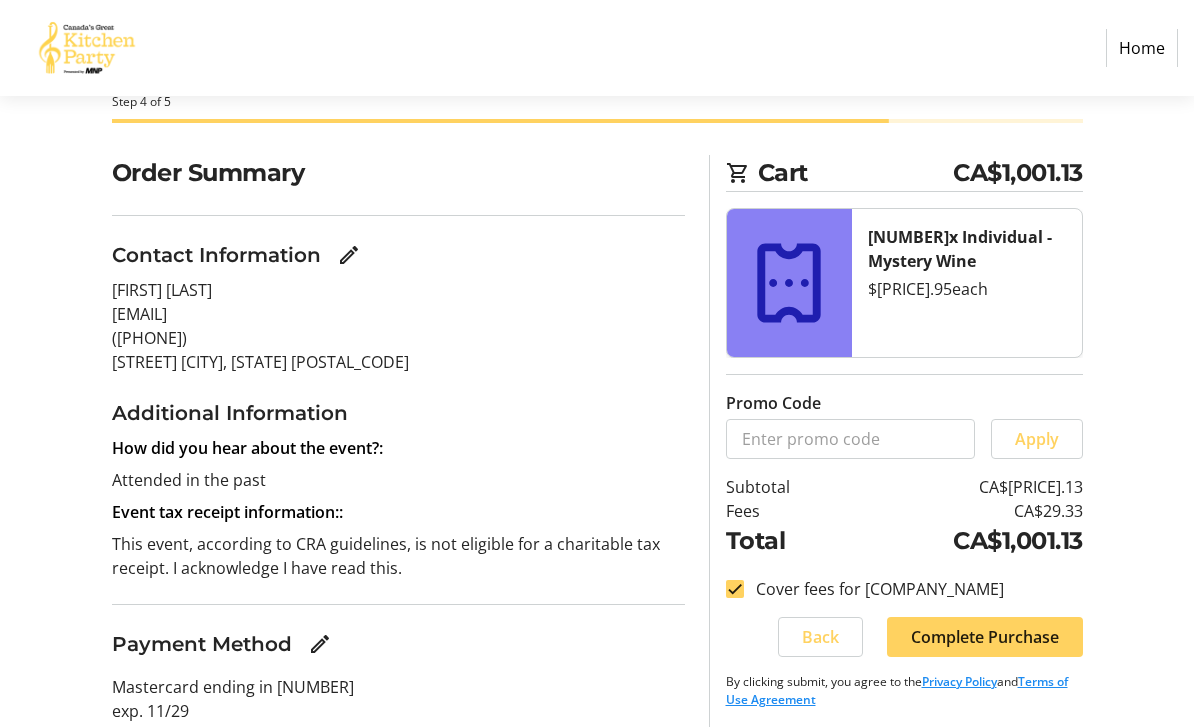 scroll, scrollTop: 109, scrollLeft: 0, axis: vertical 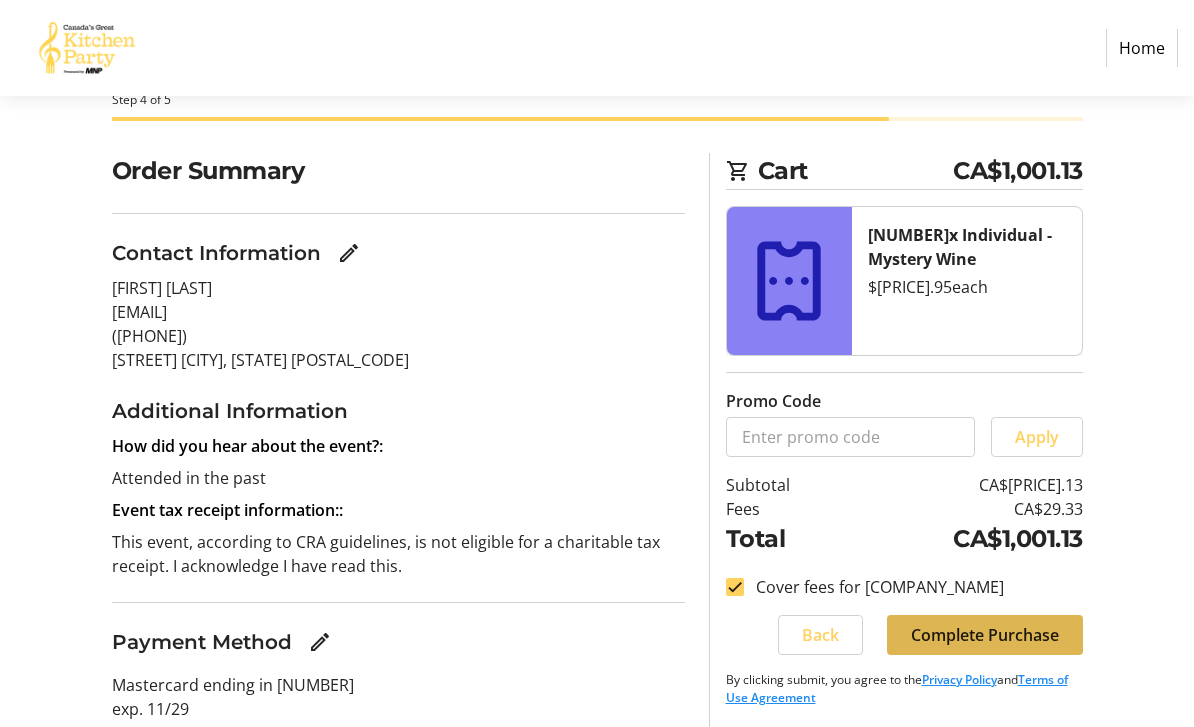 click on "Complete Purchase" 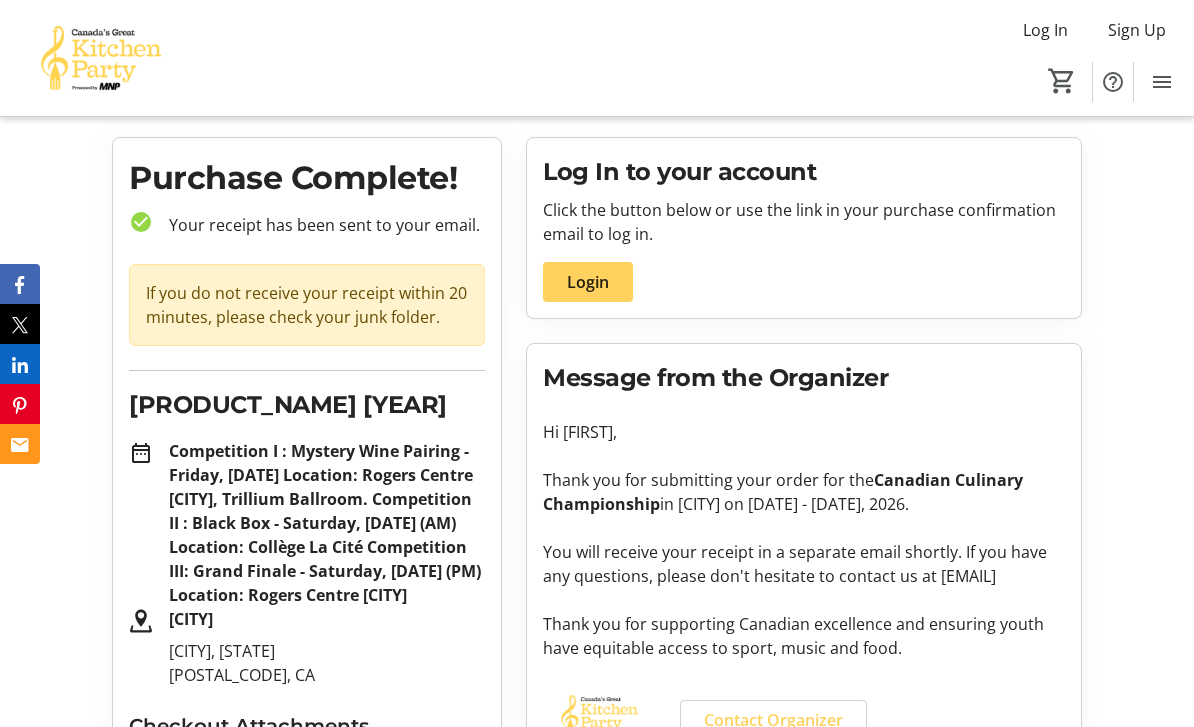 scroll, scrollTop: 0, scrollLeft: 0, axis: both 